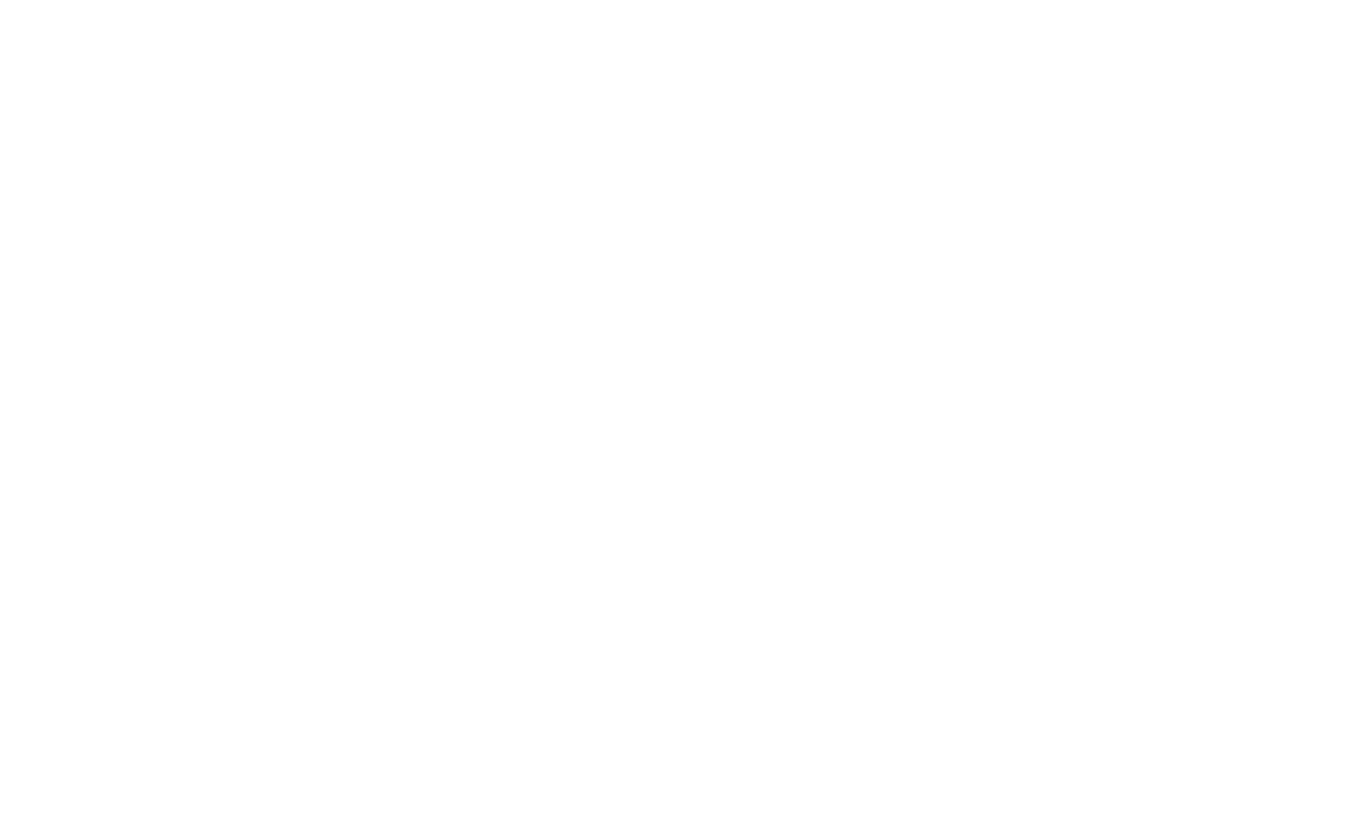 scroll, scrollTop: 0, scrollLeft: 0, axis: both 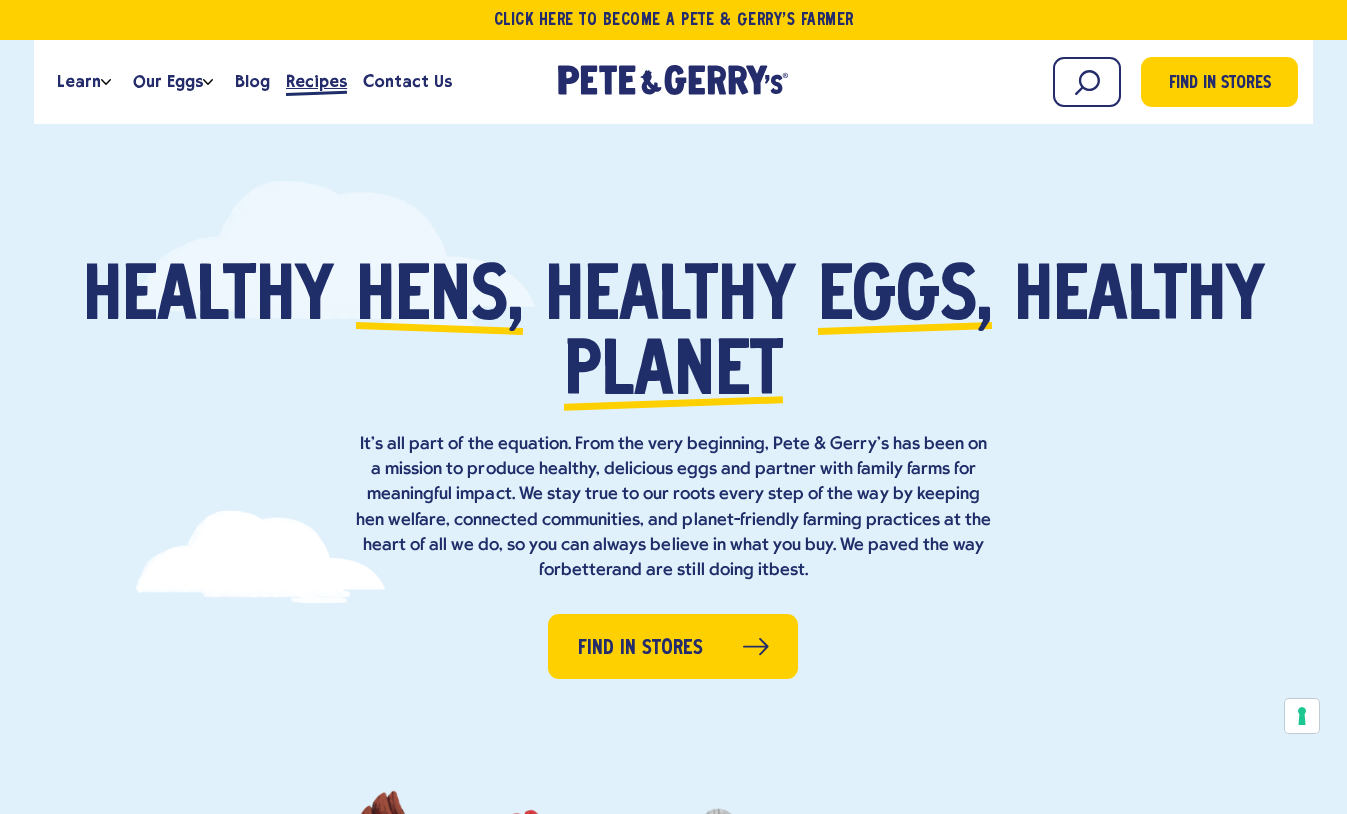 click on "Recipes" at bounding box center (316, 81) 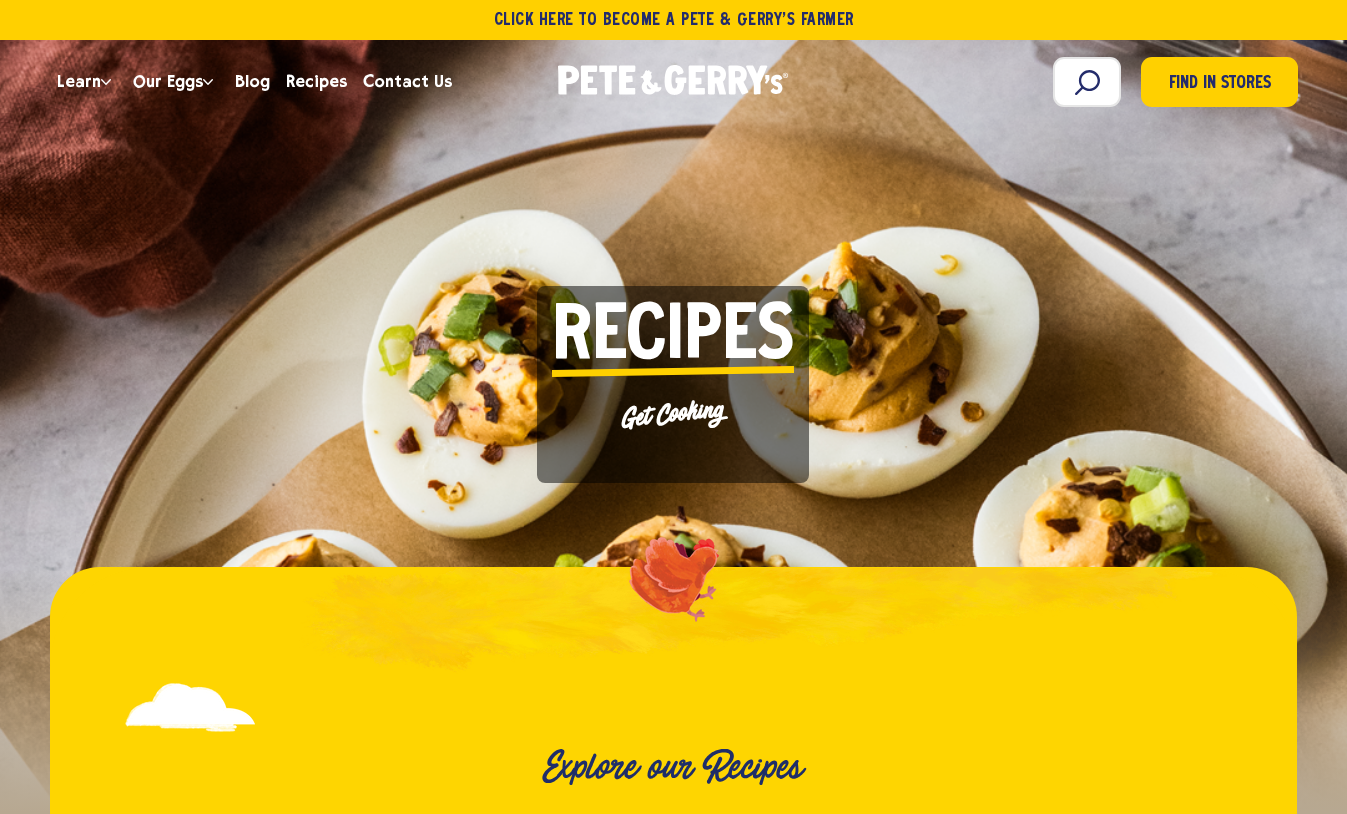 scroll, scrollTop: 0, scrollLeft: 0, axis: both 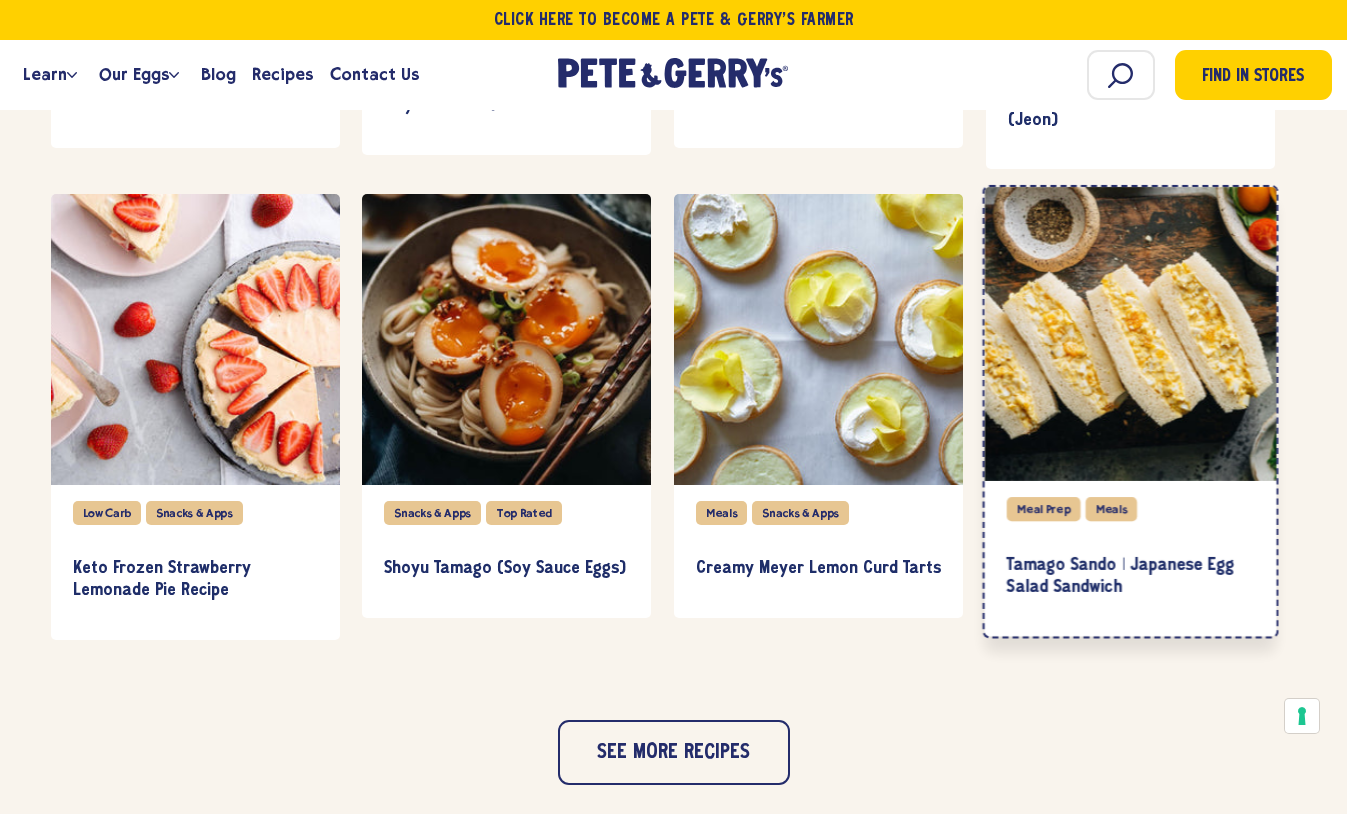 click at bounding box center [1130, 334] 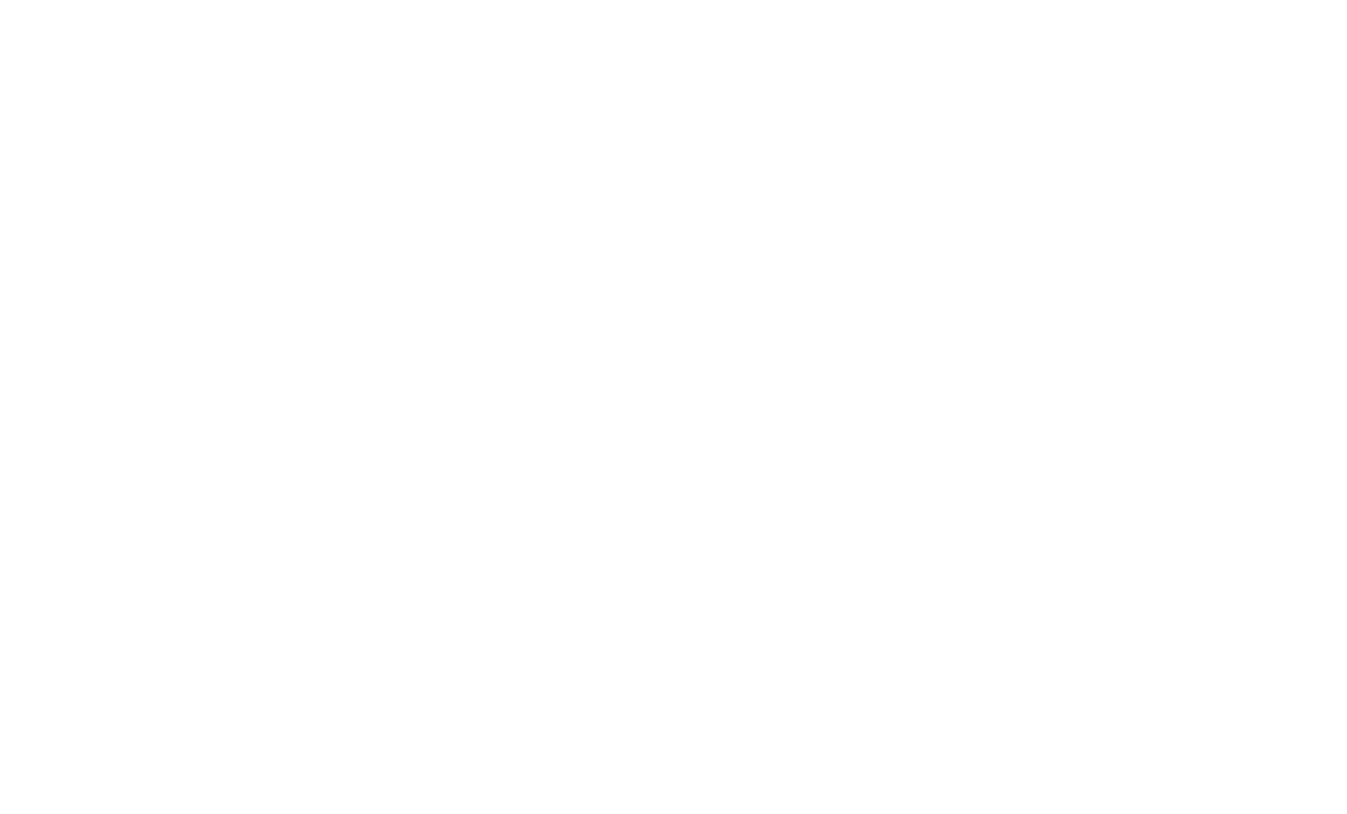 scroll, scrollTop: 0, scrollLeft: 0, axis: both 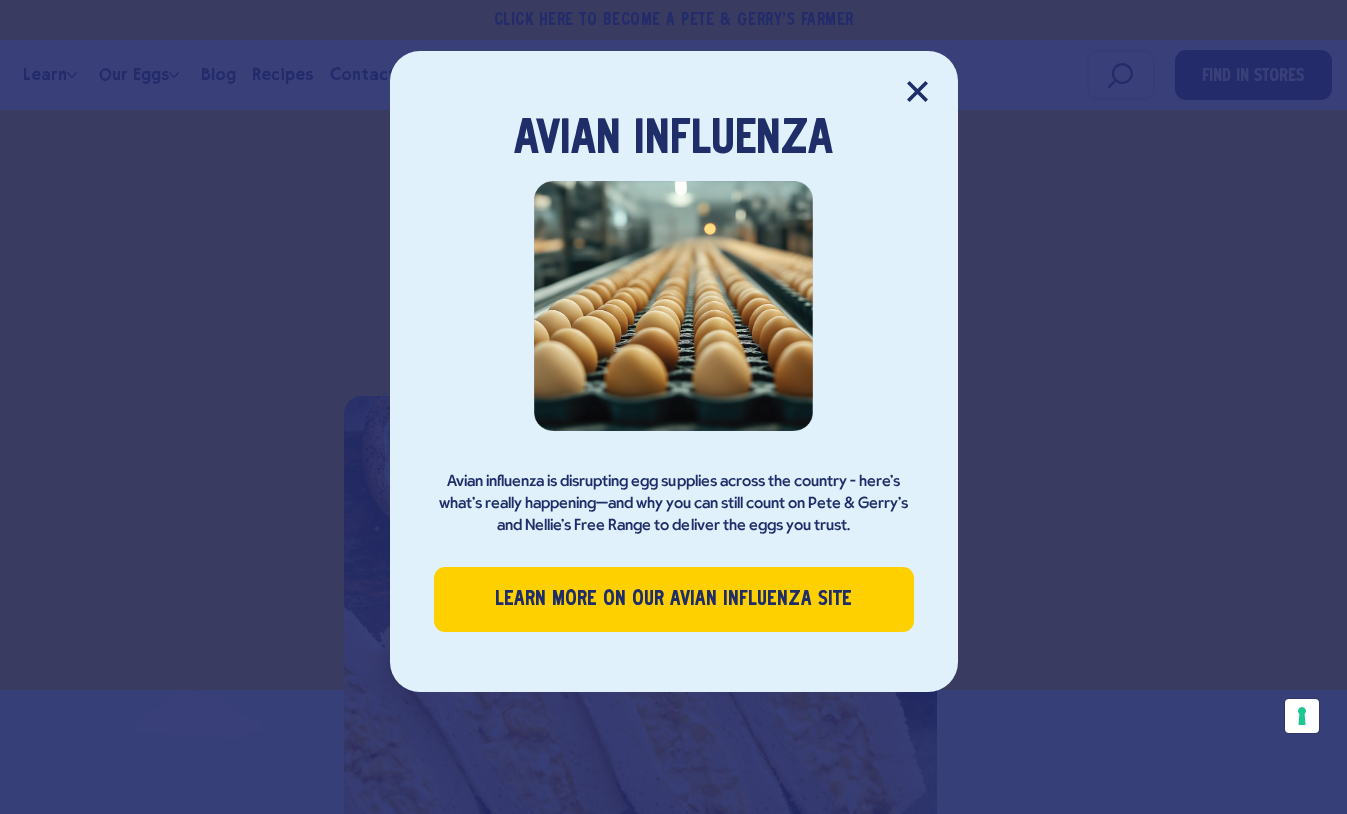 click at bounding box center [917, 91] 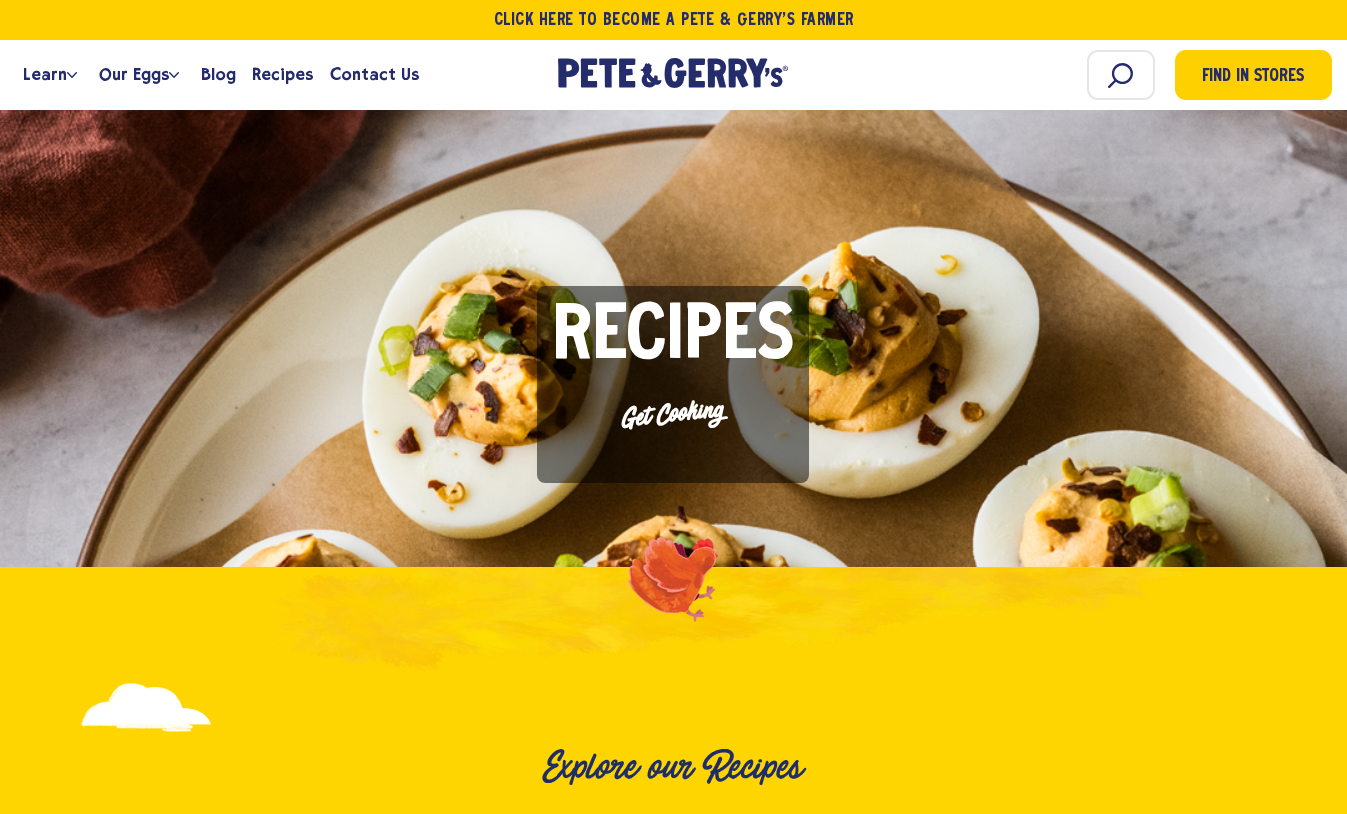 scroll, scrollTop: 7451, scrollLeft: 0, axis: vertical 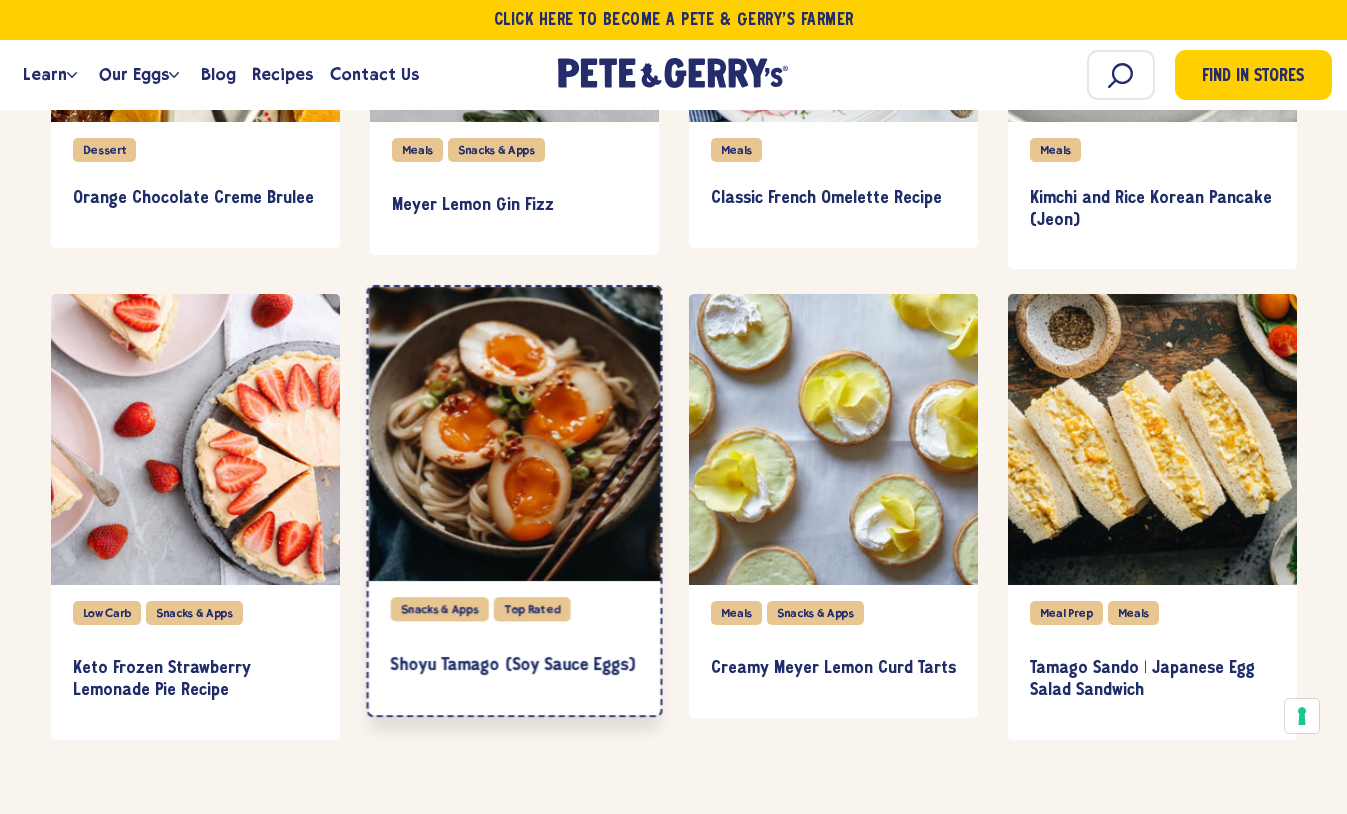click at bounding box center (514, 435) 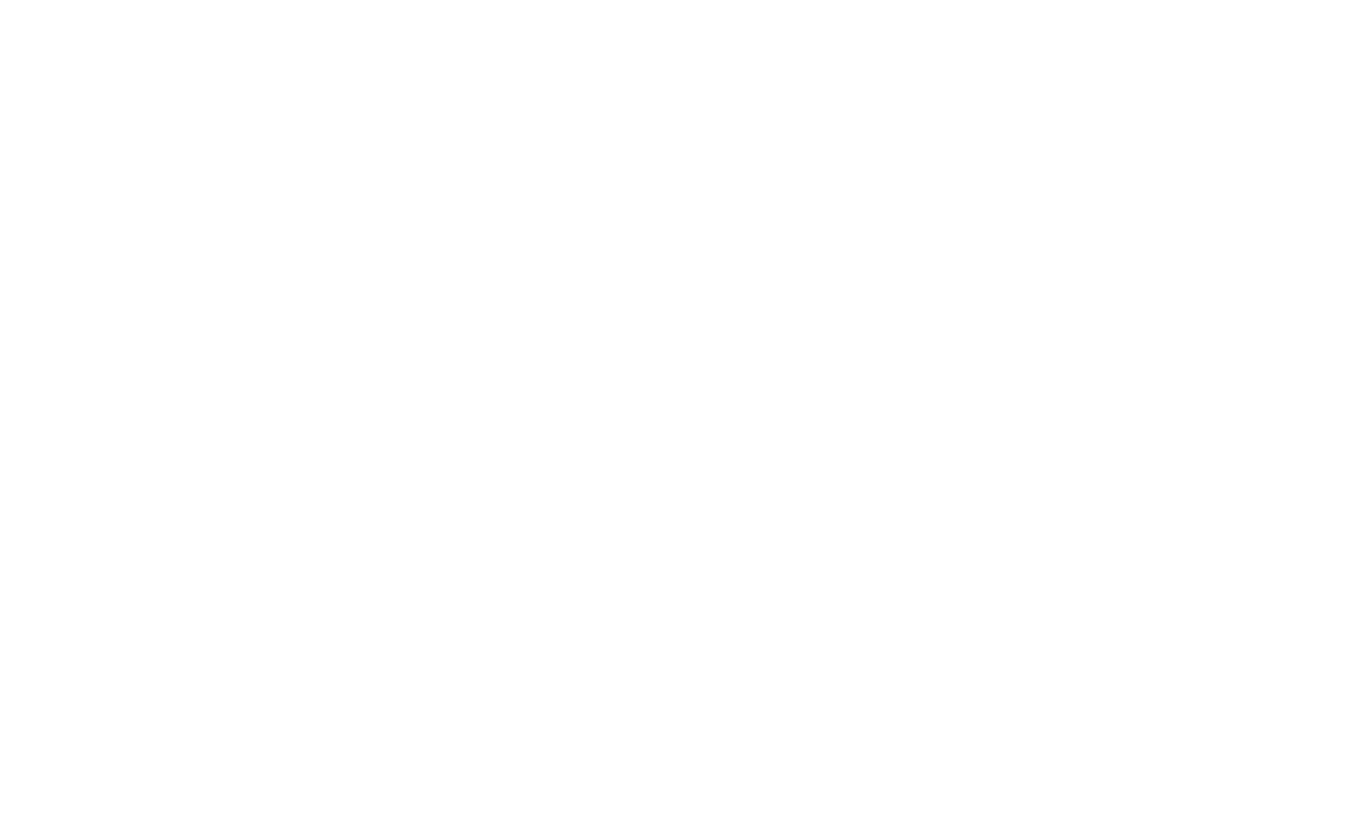 scroll, scrollTop: 0, scrollLeft: 0, axis: both 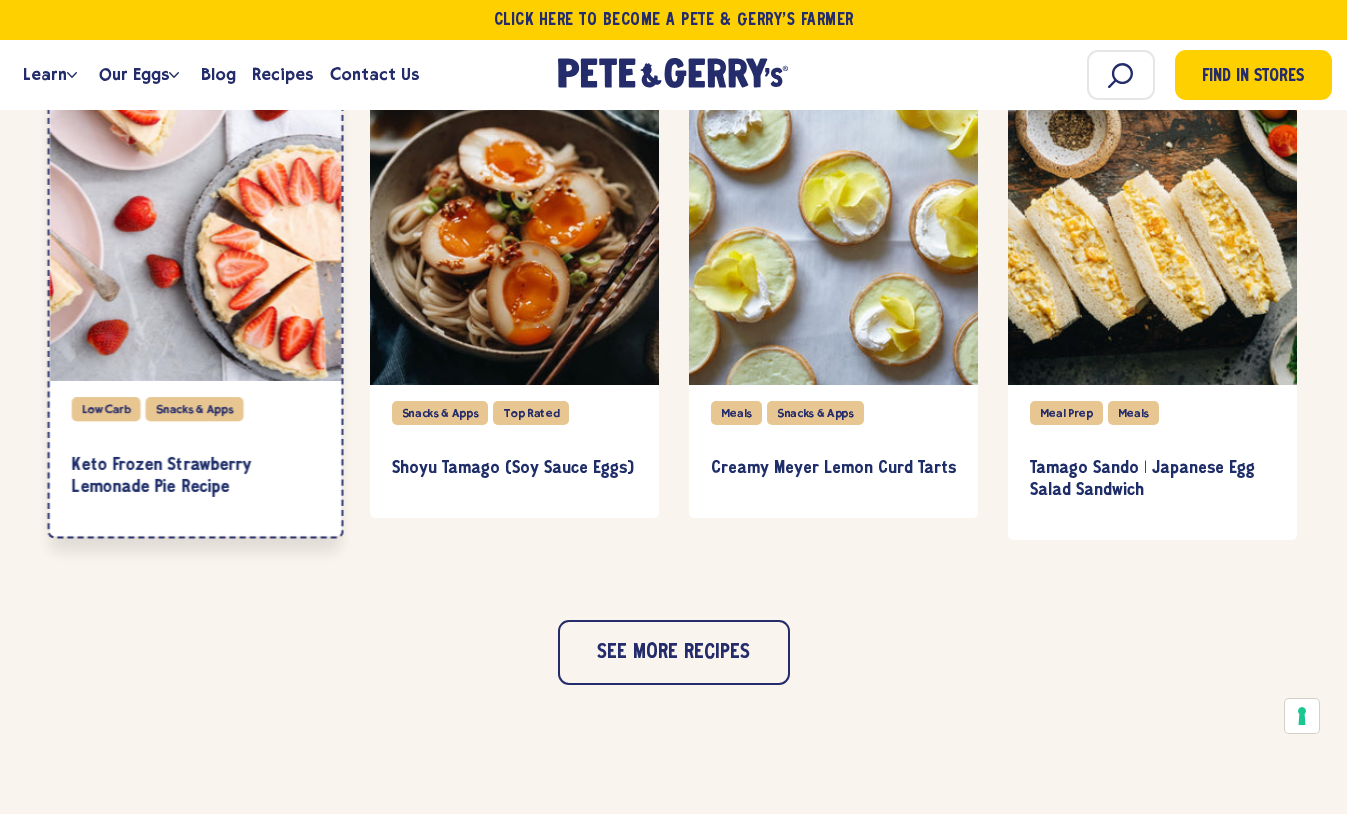 click at bounding box center [195, 234] 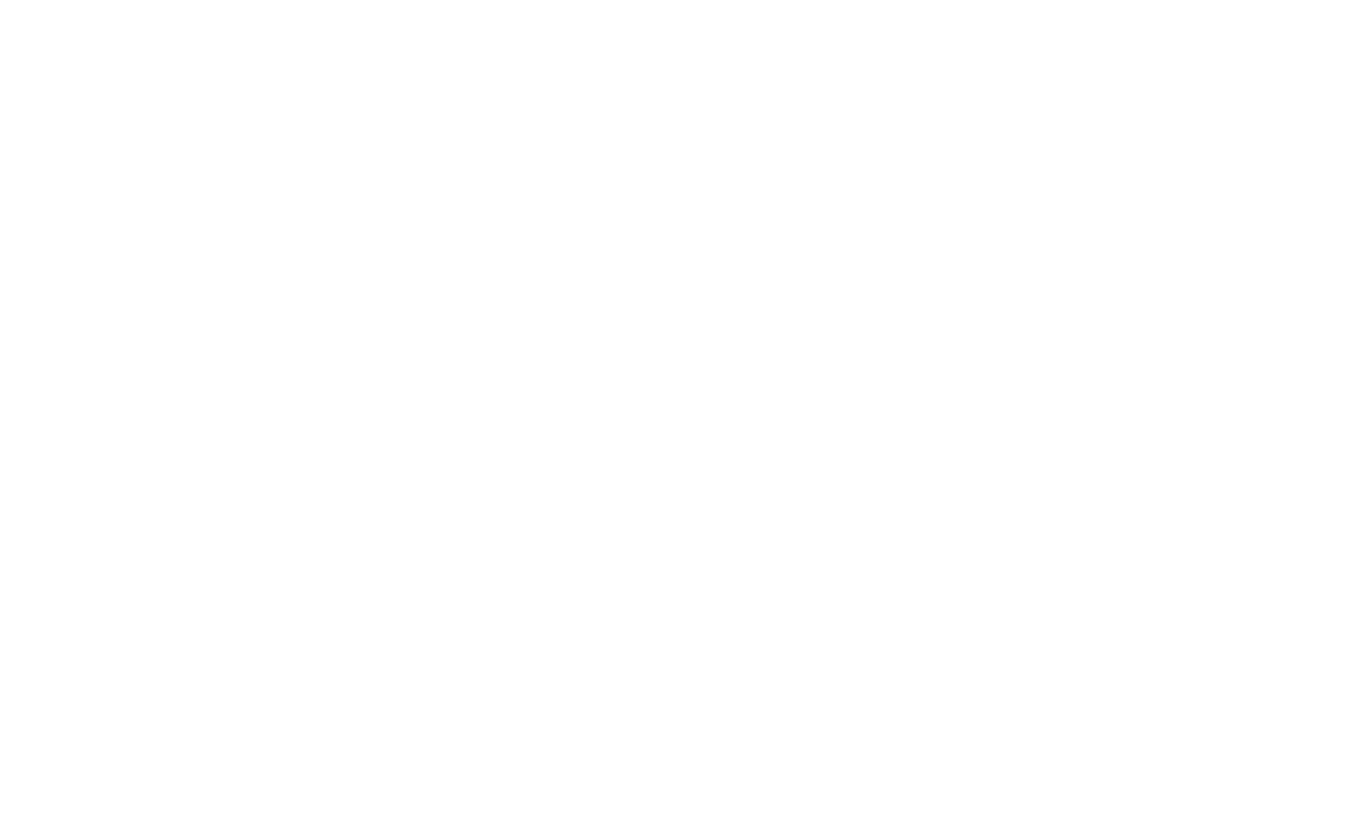 scroll, scrollTop: 0, scrollLeft: 0, axis: both 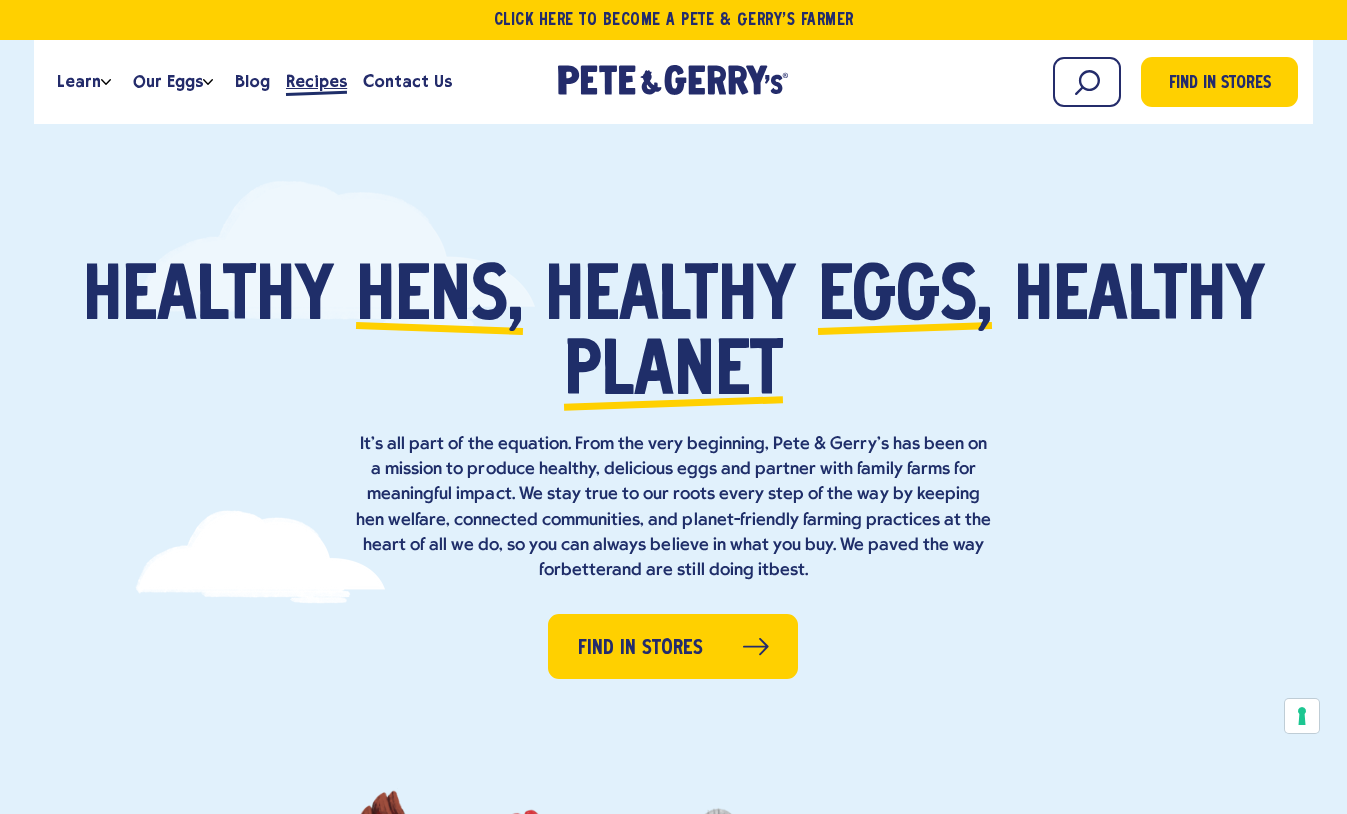 click on "Recipes" at bounding box center [316, 81] 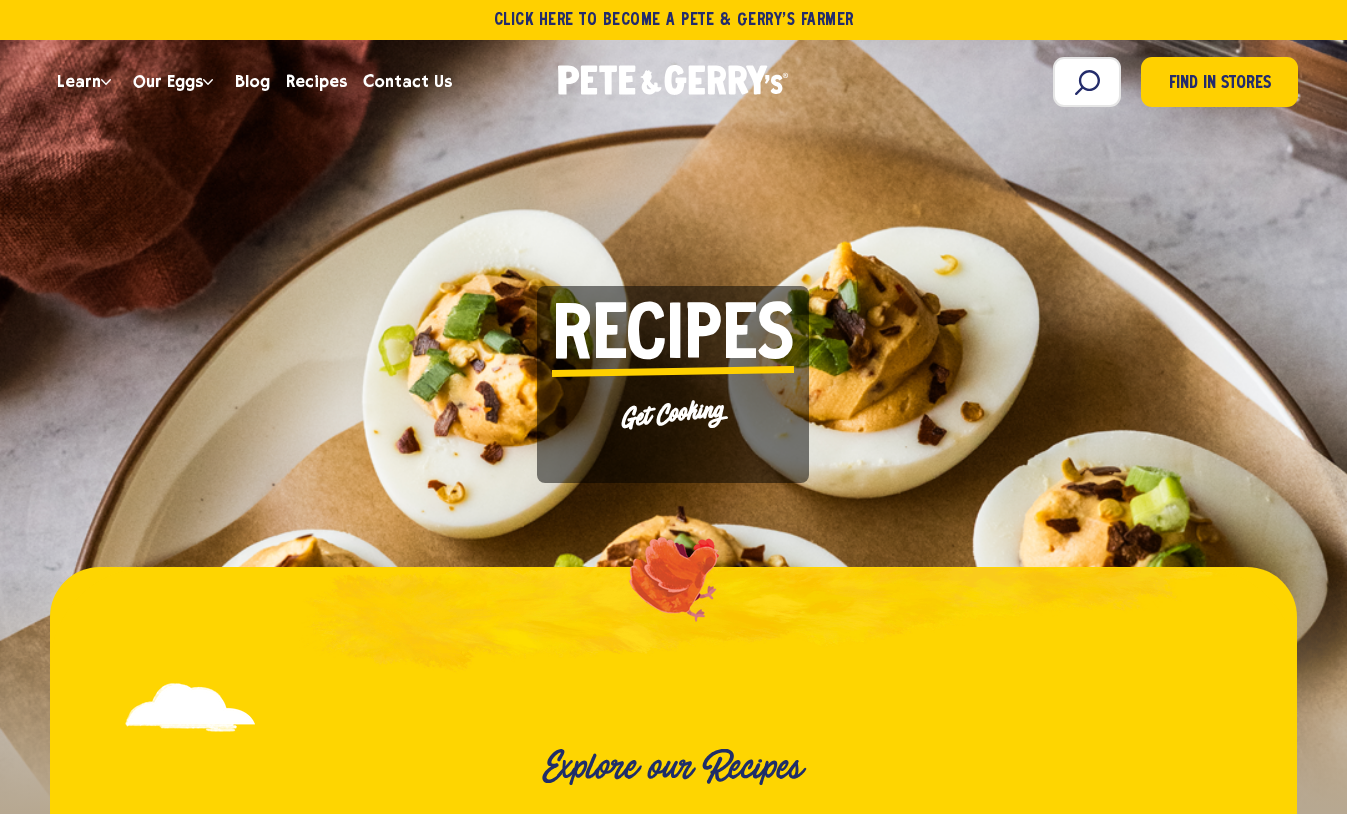 scroll, scrollTop: 0, scrollLeft: 0, axis: both 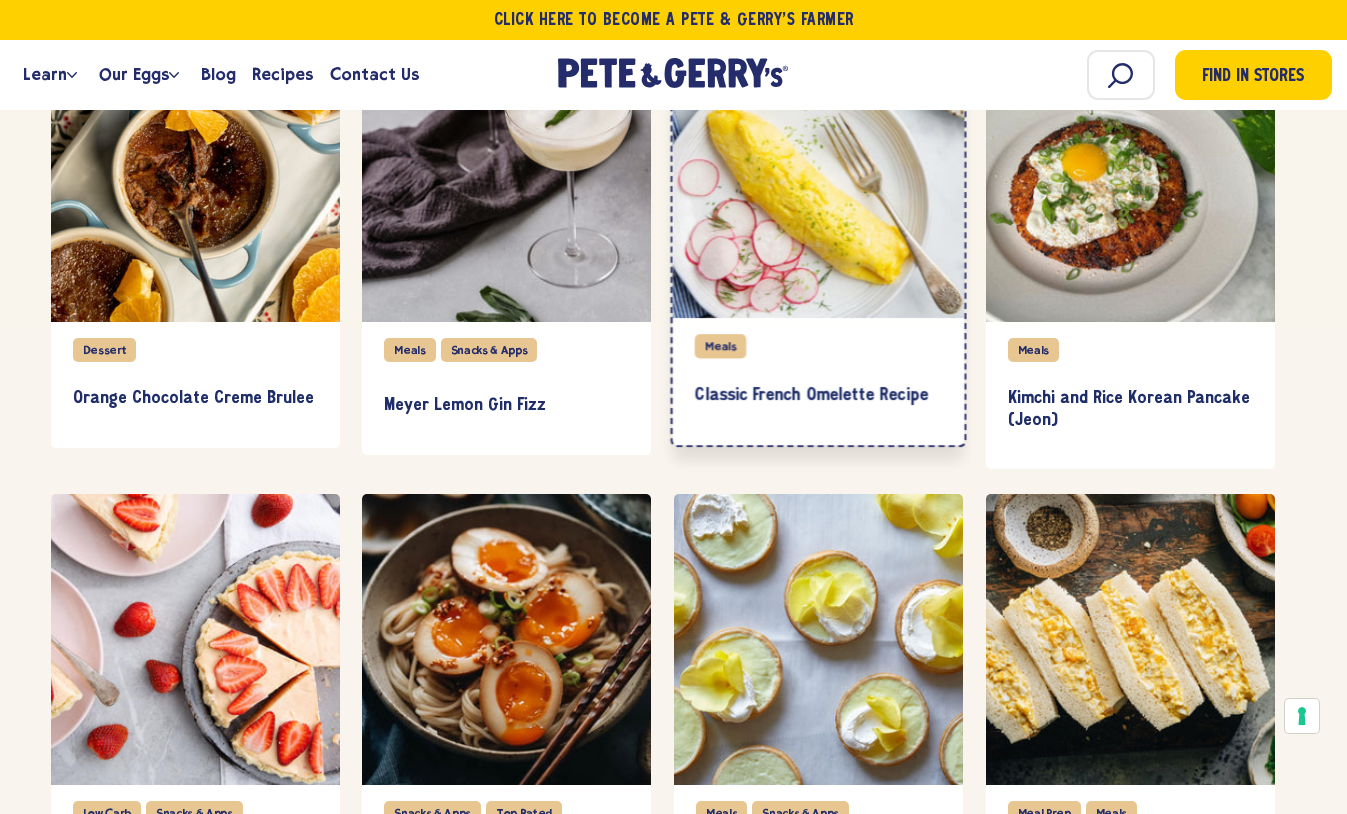 click at bounding box center (819, 171) 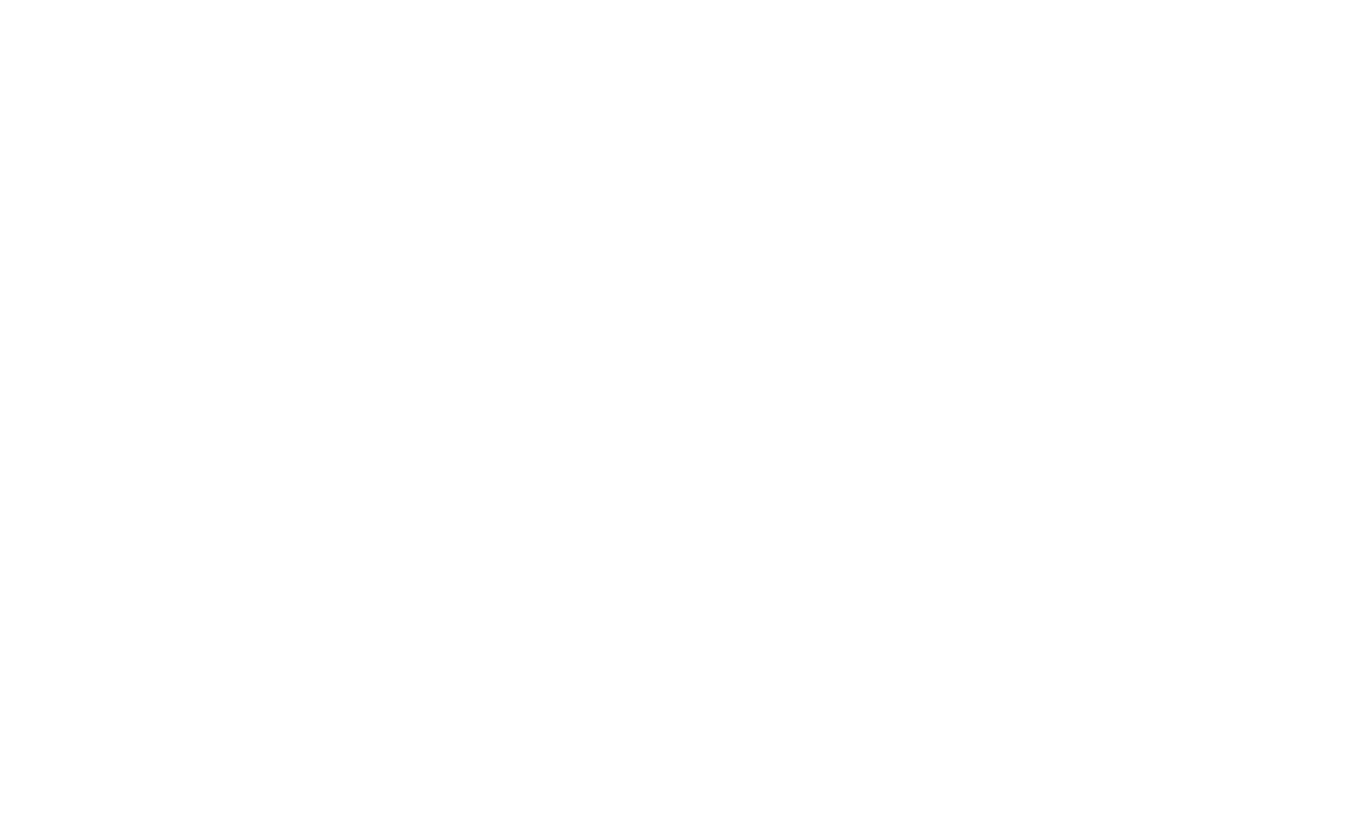 scroll, scrollTop: 0, scrollLeft: 0, axis: both 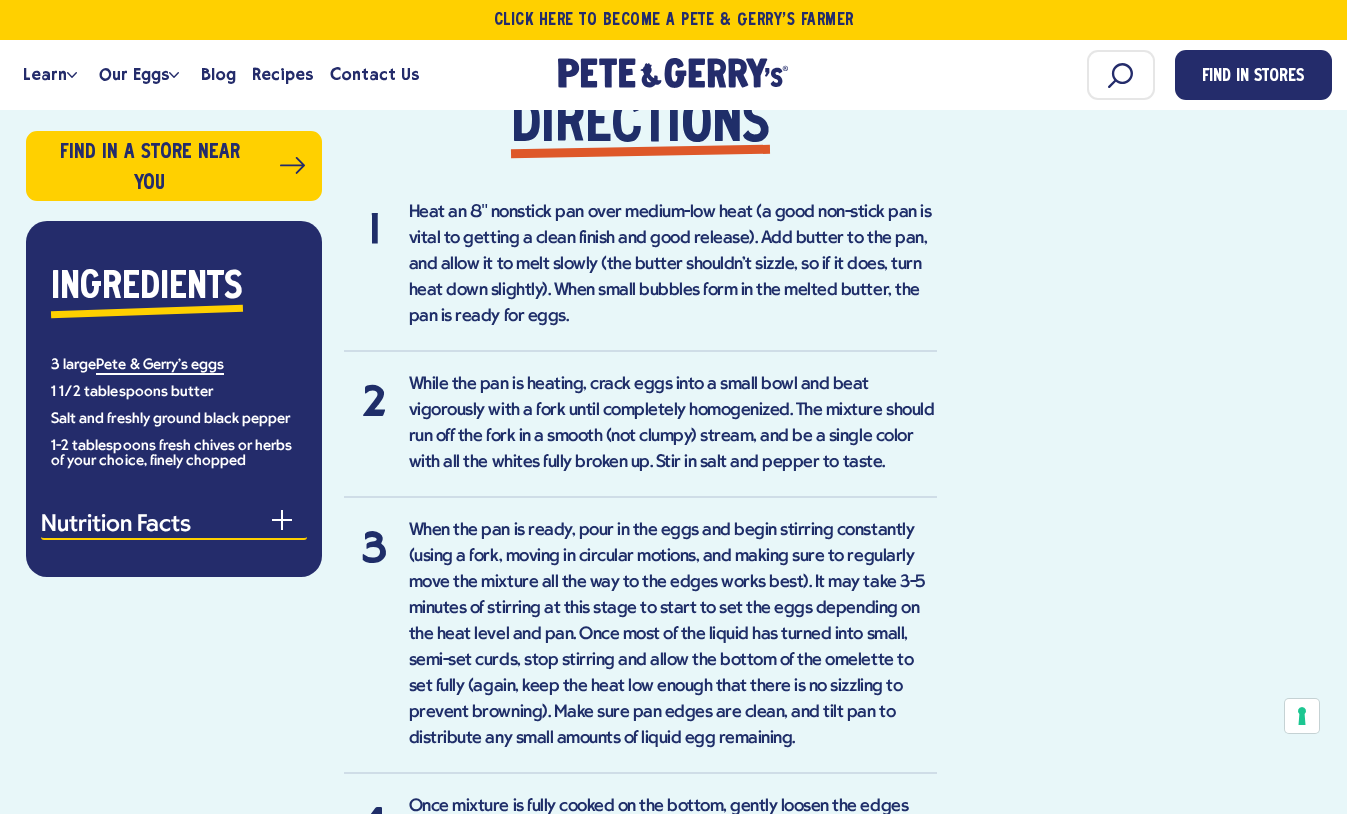 click at bounding box center [282, 529] 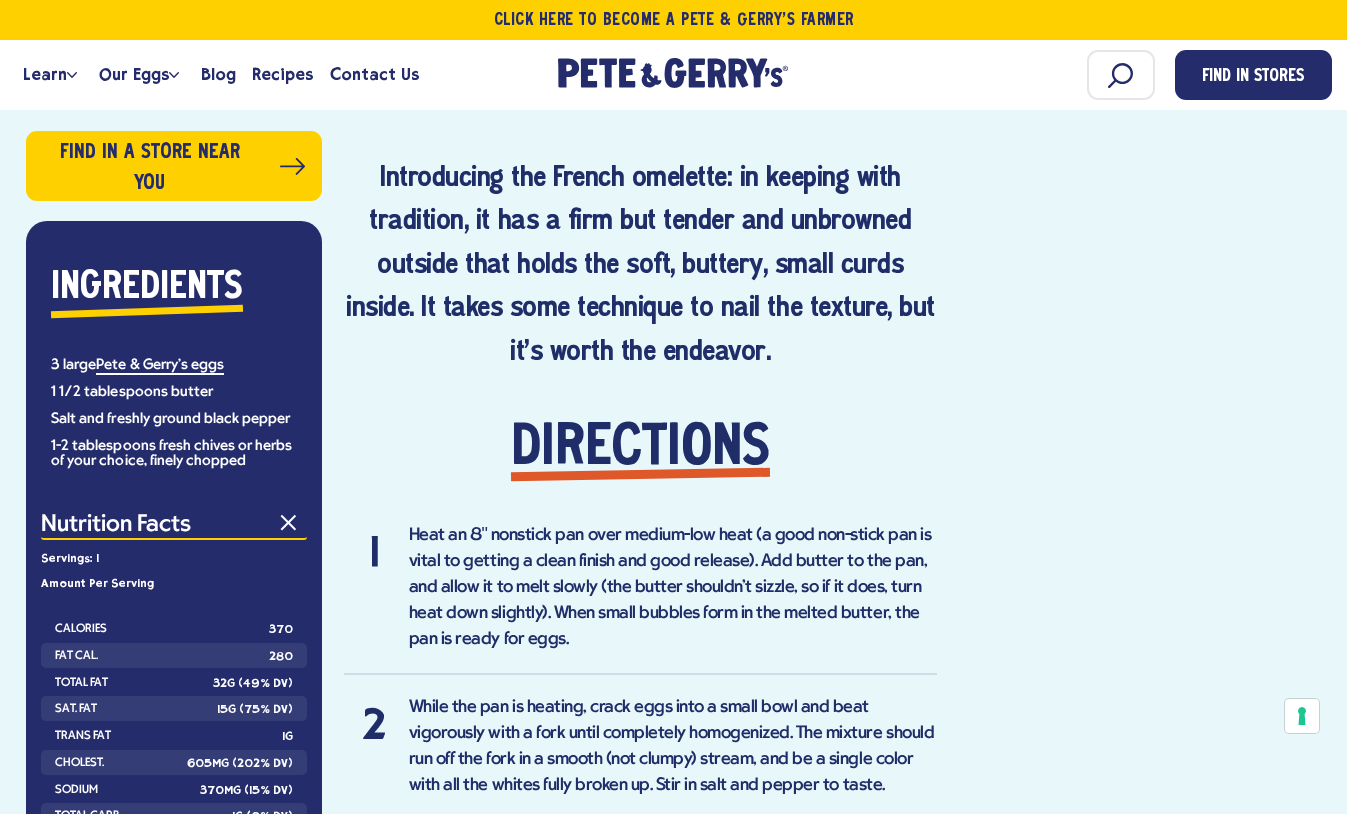 click at bounding box center (289, 523) 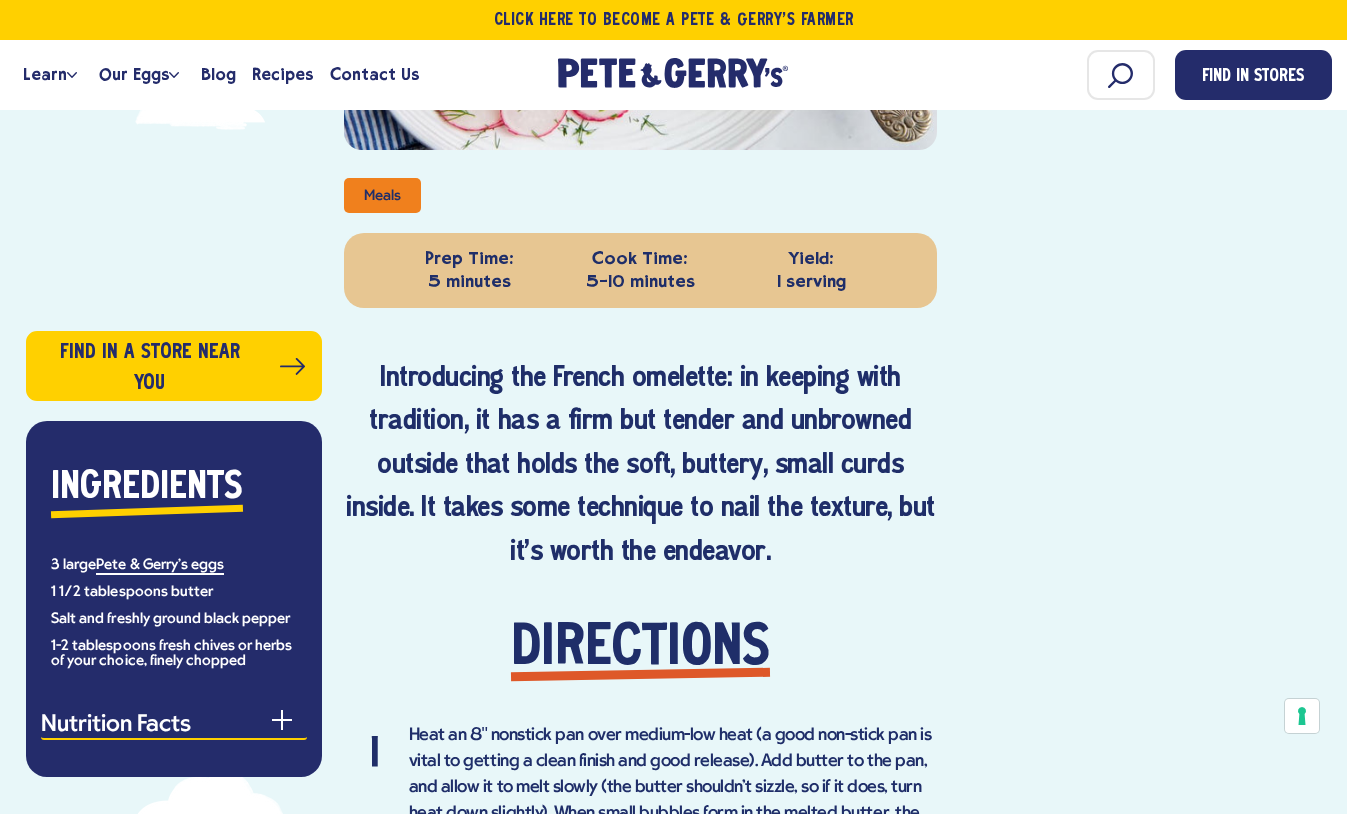 scroll, scrollTop: 177, scrollLeft: 0, axis: vertical 